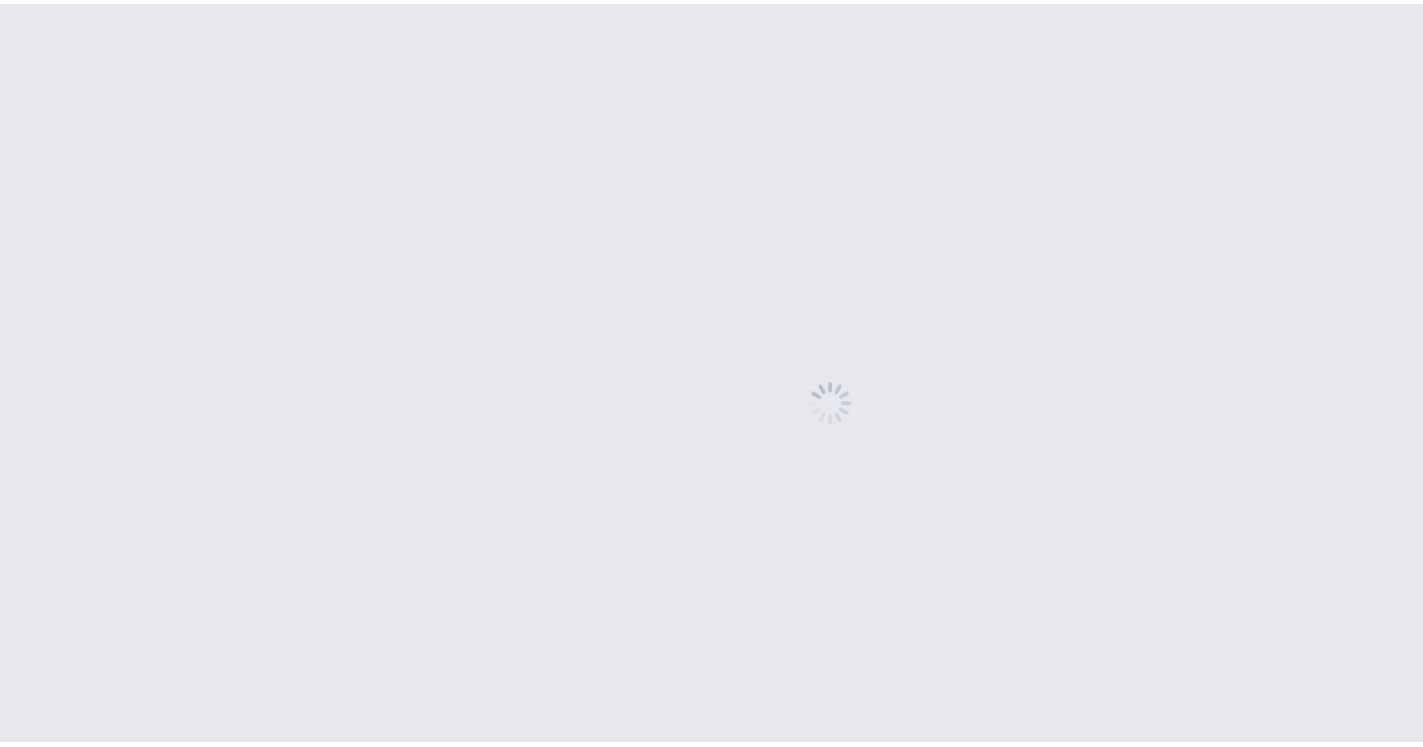 scroll, scrollTop: 0, scrollLeft: 0, axis: both 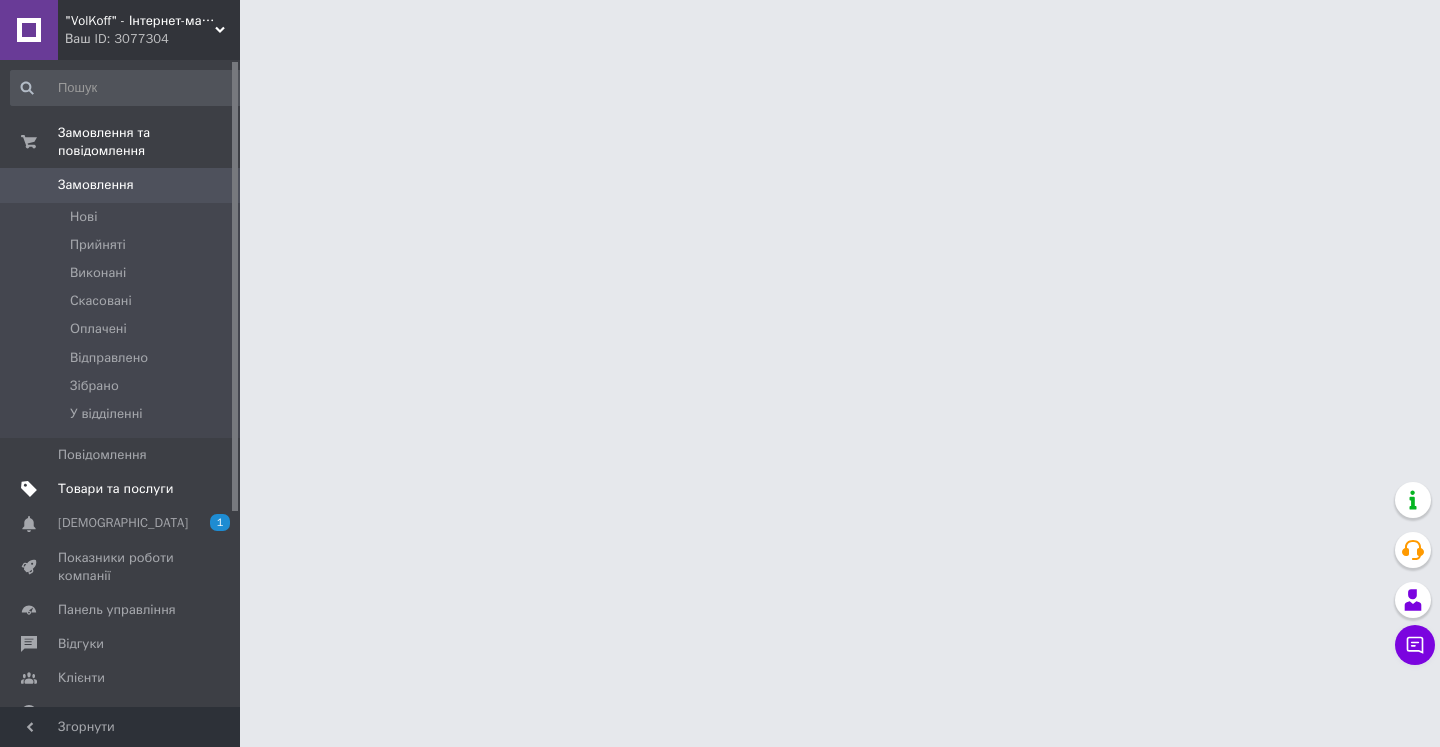 click on "Товари та послуги" at bounding box center (115, 489) 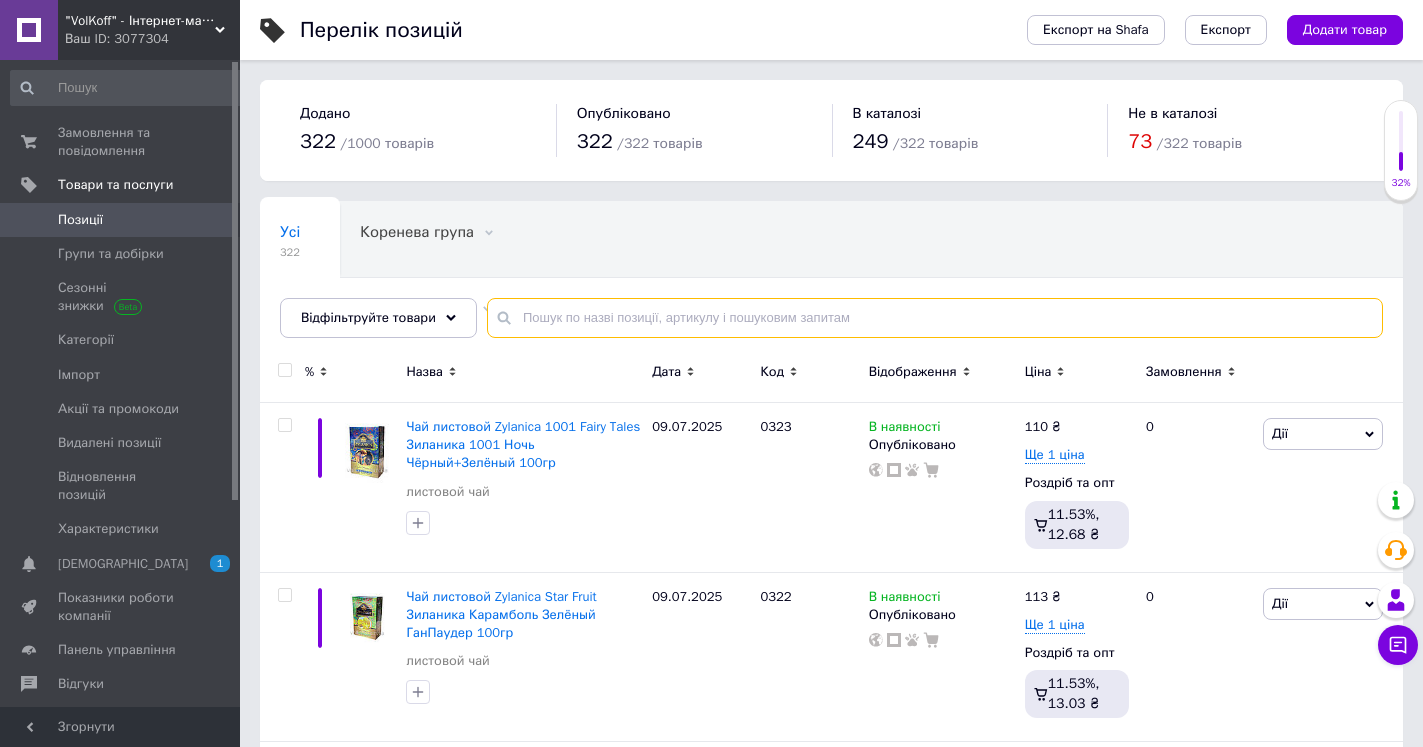 paste on "[PERSON_NAME] D'Oro Forza 1кг Зерно м/у /арабіка-100%/ [GEOGRAPHIC_DATA]" 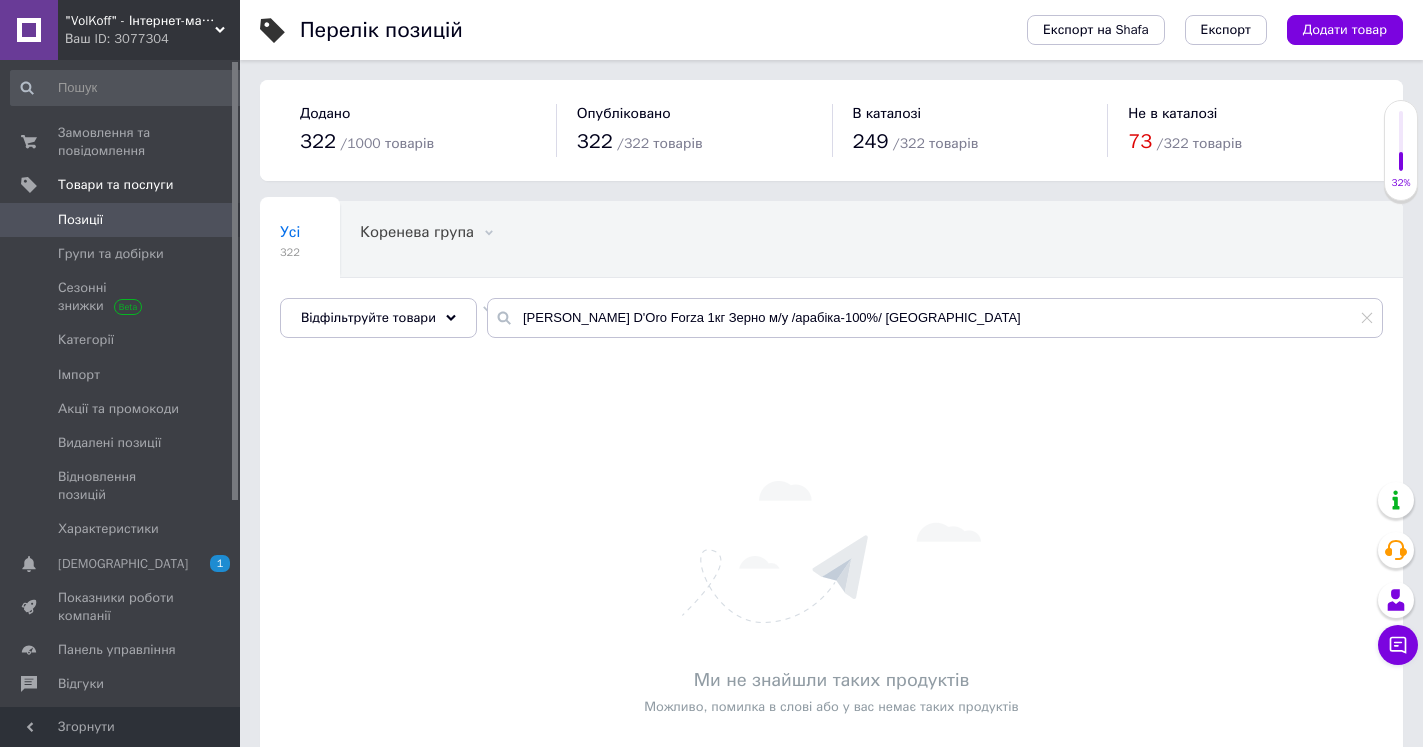 click 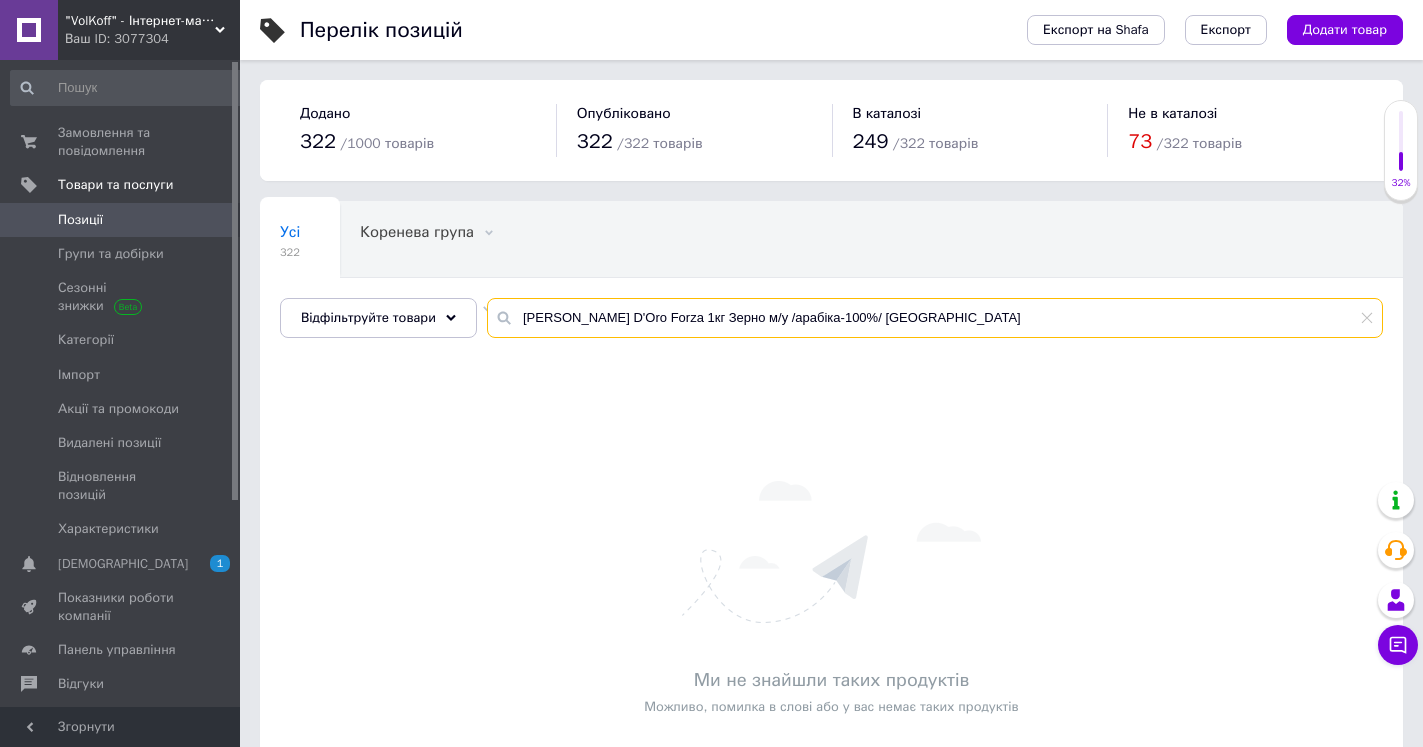 drag, startPoint x: 670, startPoint y: 315, endPoint x: 968, endPoint y: 315, distance: 298 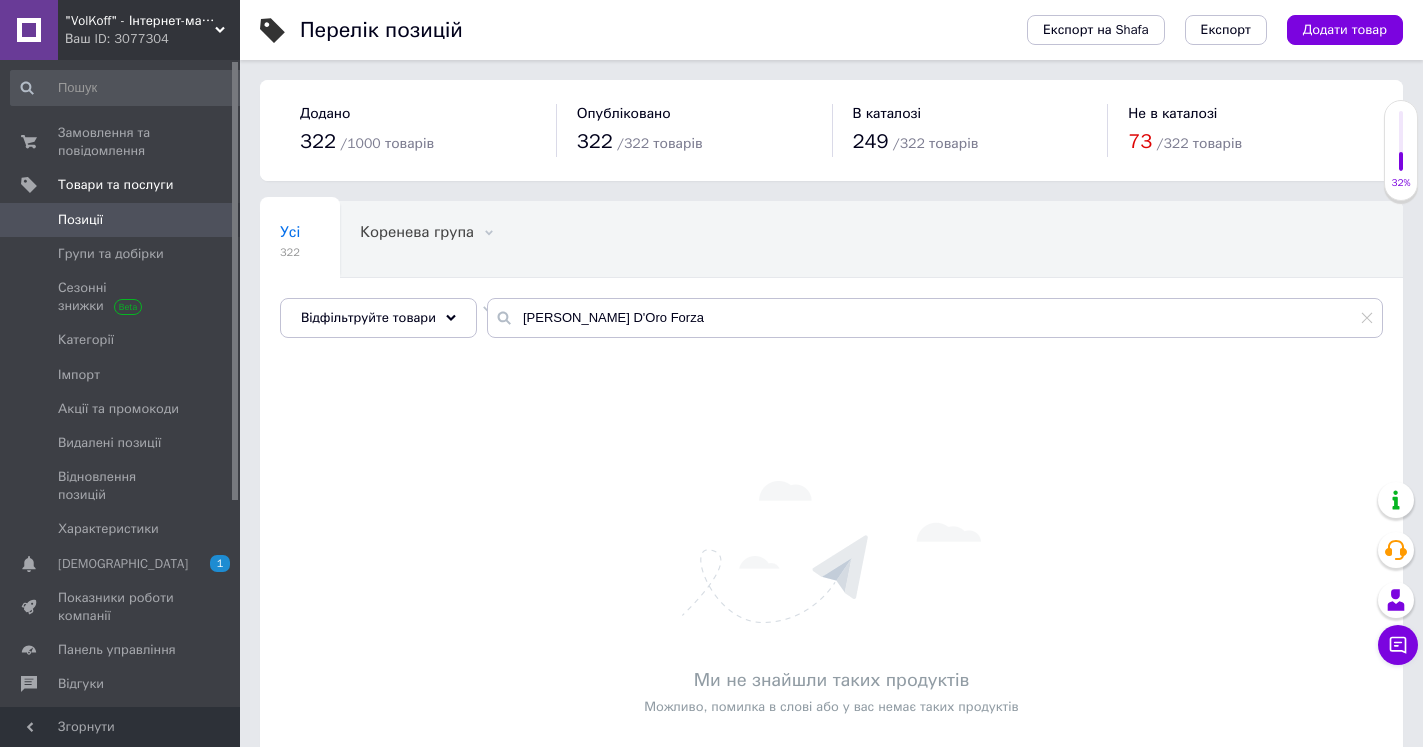 click 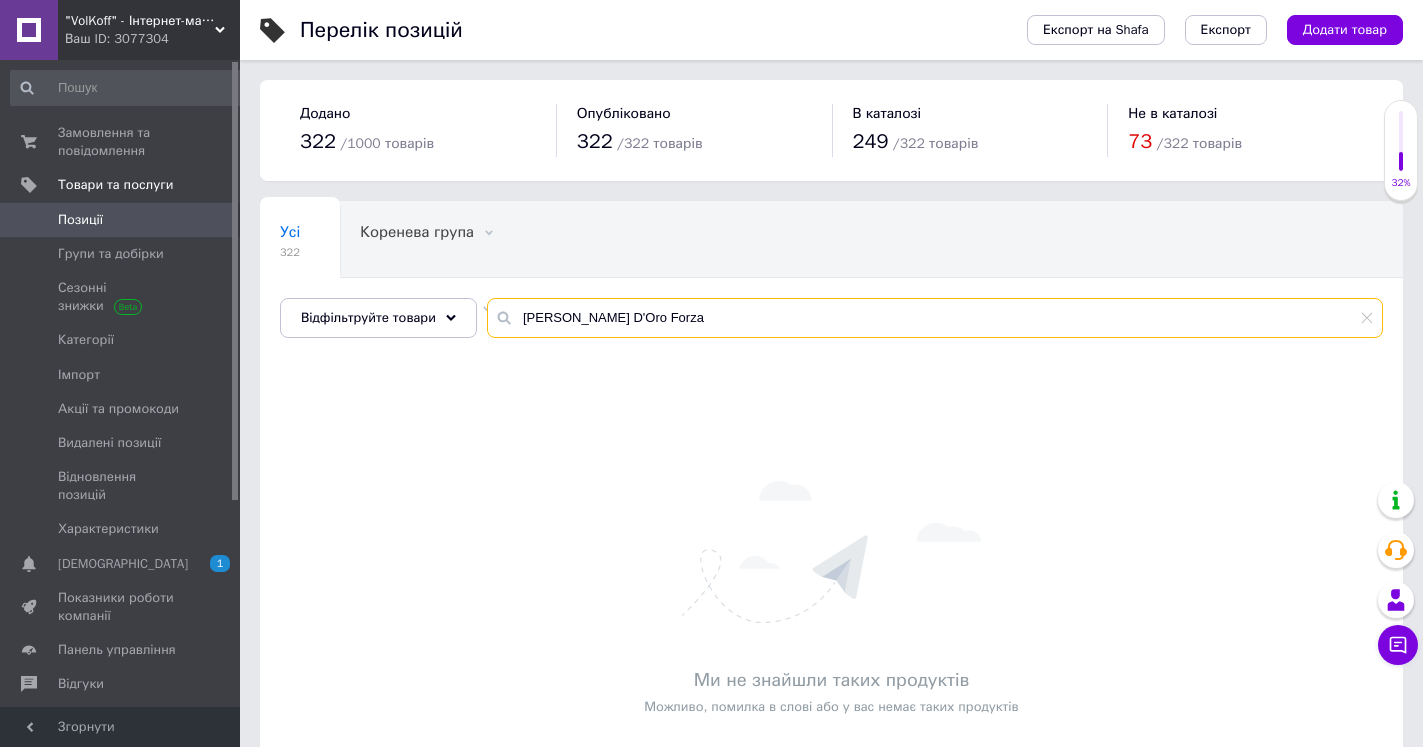 drag, startPoint x: 554, startPoint y: 313, endPoint x: 468, endPoint y: 356, distance: 96.150925 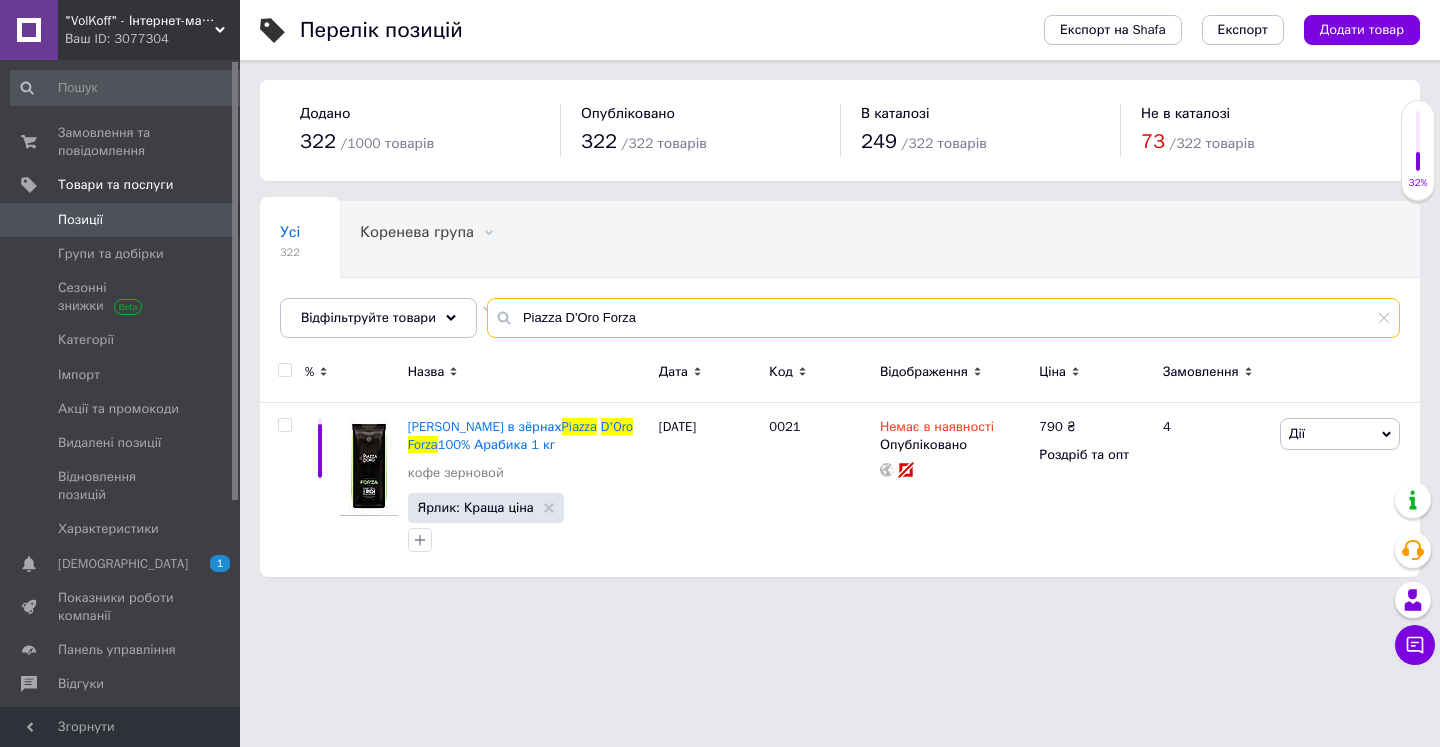 drag, startPoint x: 621, startPoint y: 321, endPoint x: 508, endPoint y: 321, distance: 113 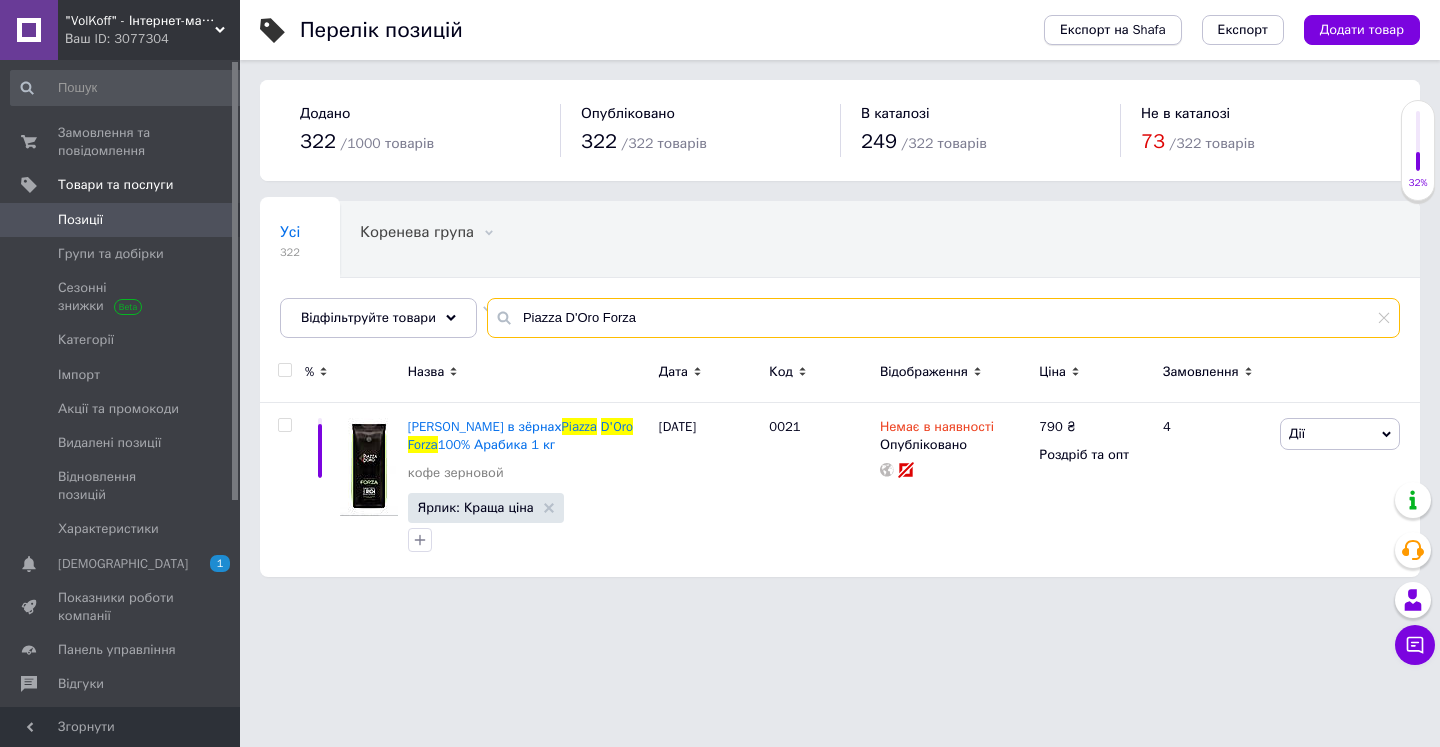 type on "Piazza D'Oro Forza" 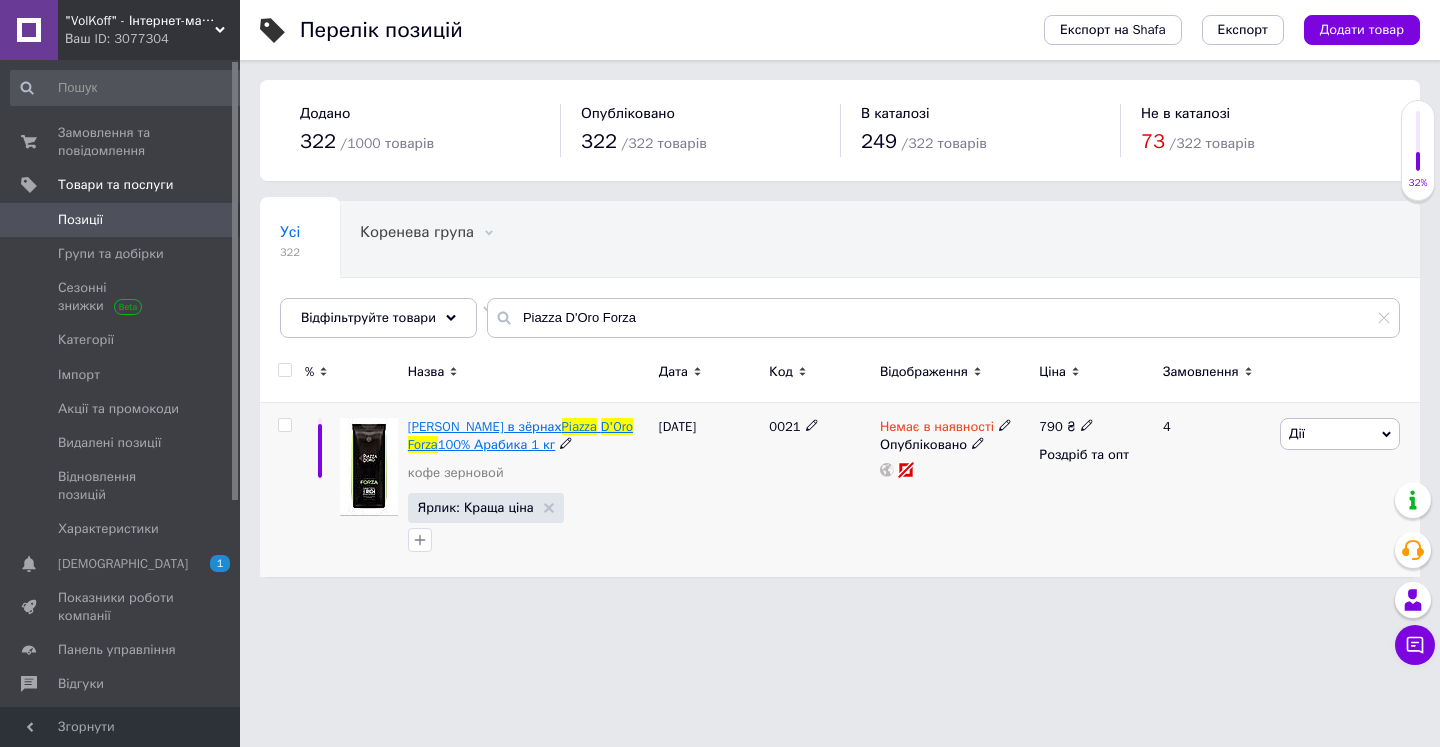 click on "[PERSON_NAME] в зёрнах" at bounding box center (485, 426) 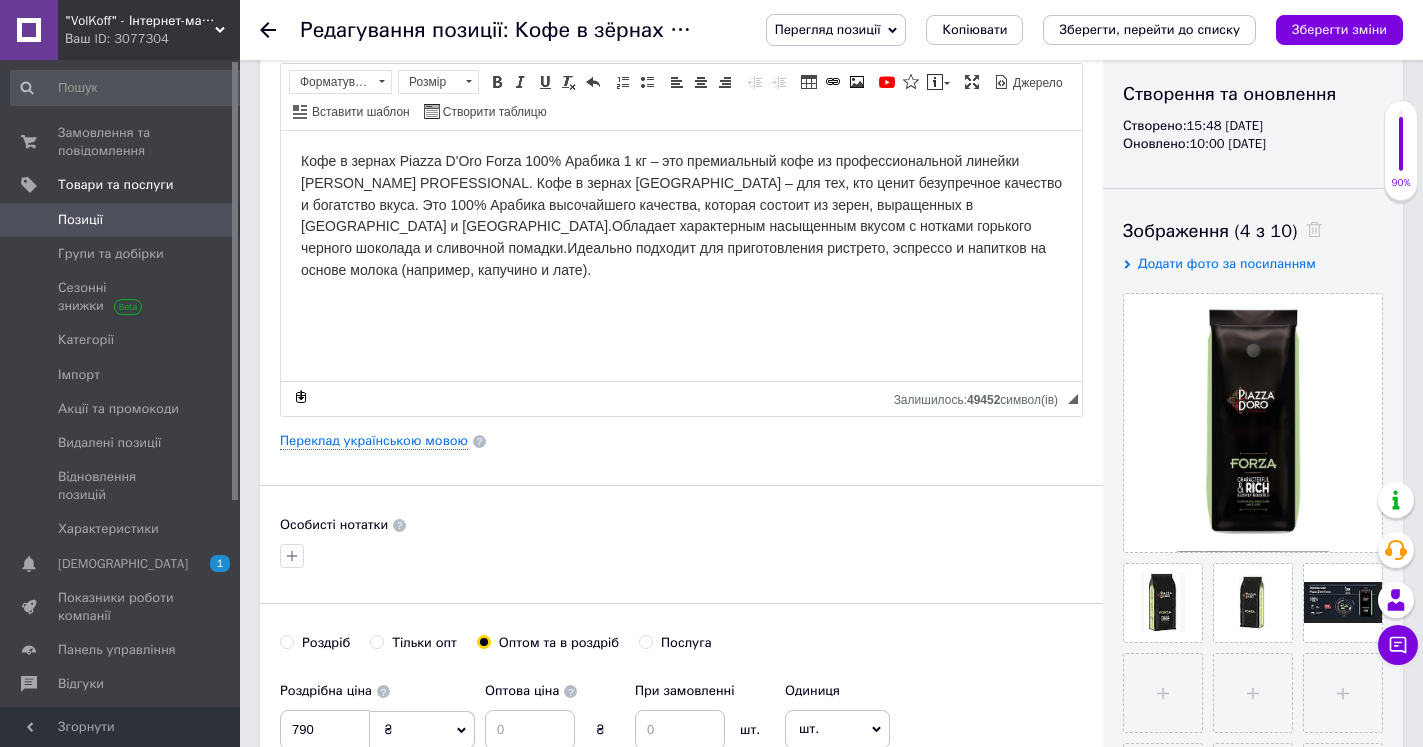 scroll, scrollTop: 510, scrollLeft: 0, axis: vertical 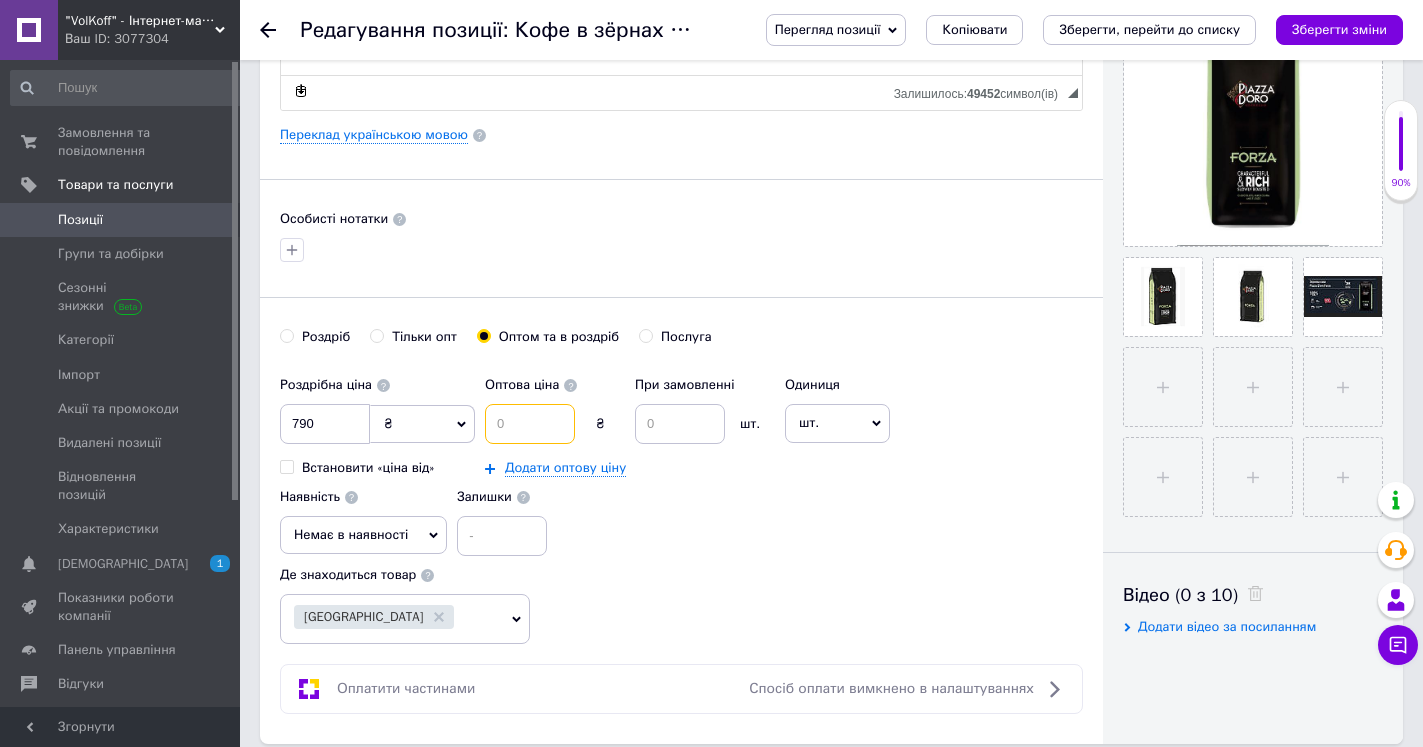 click at bounding box center (530, 424) 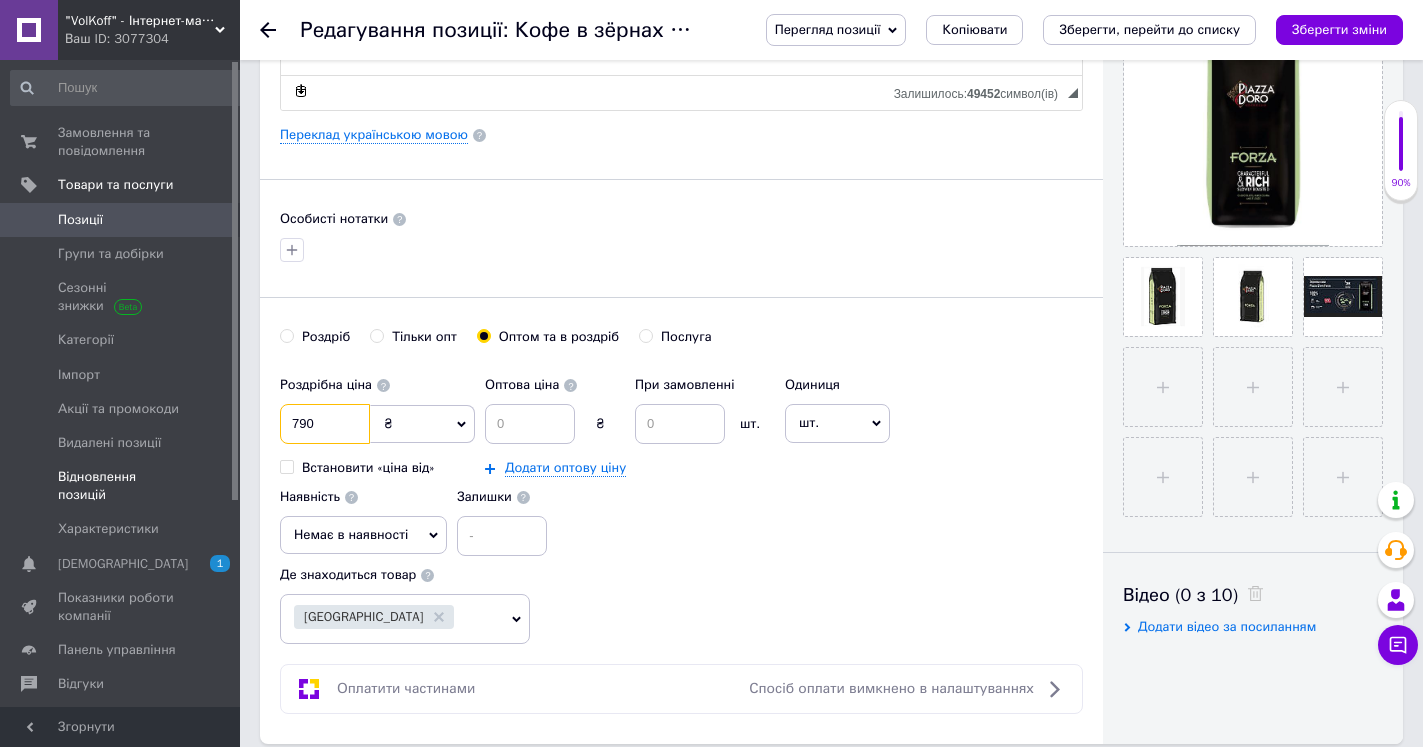 drag, startPoint x: 345, startPoint y: 422, endPoint x: 103, endPoint y: 455, distance: 244.23964 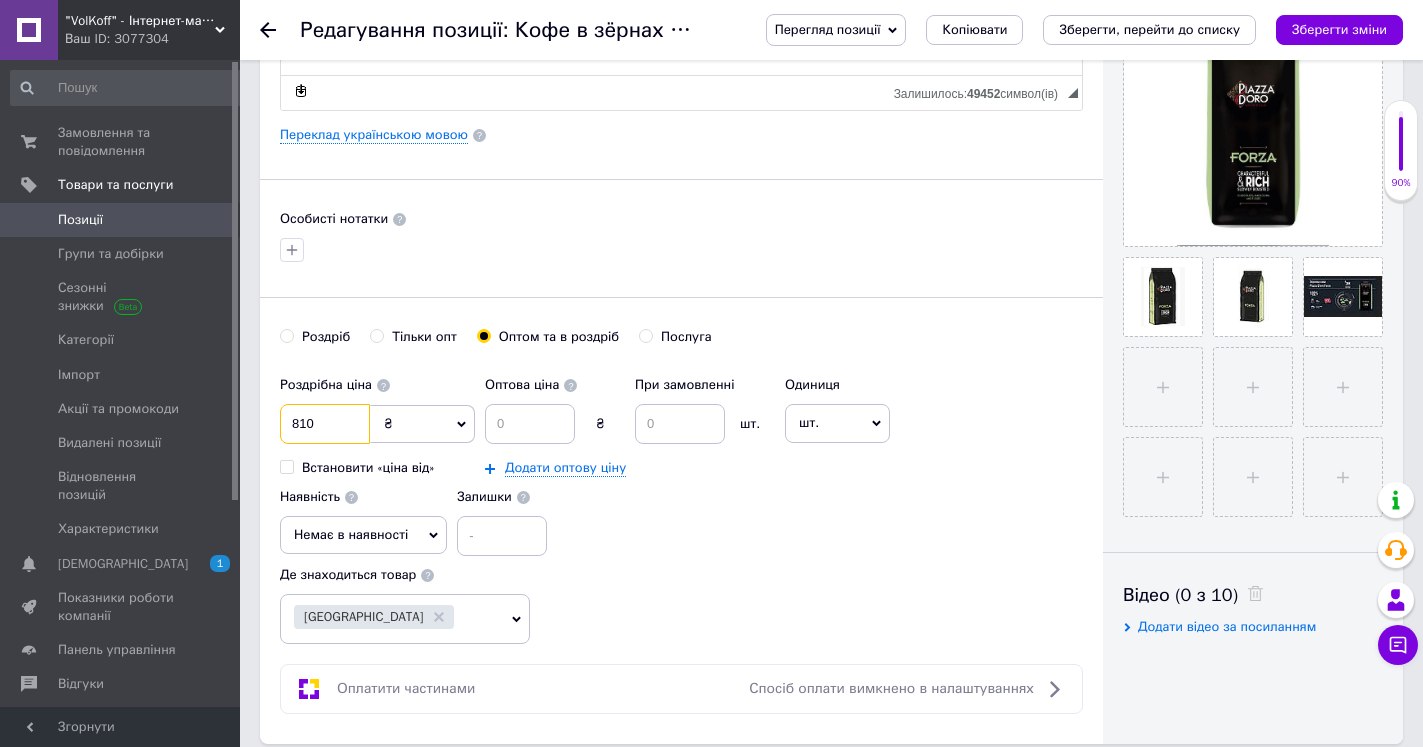 type on "810" 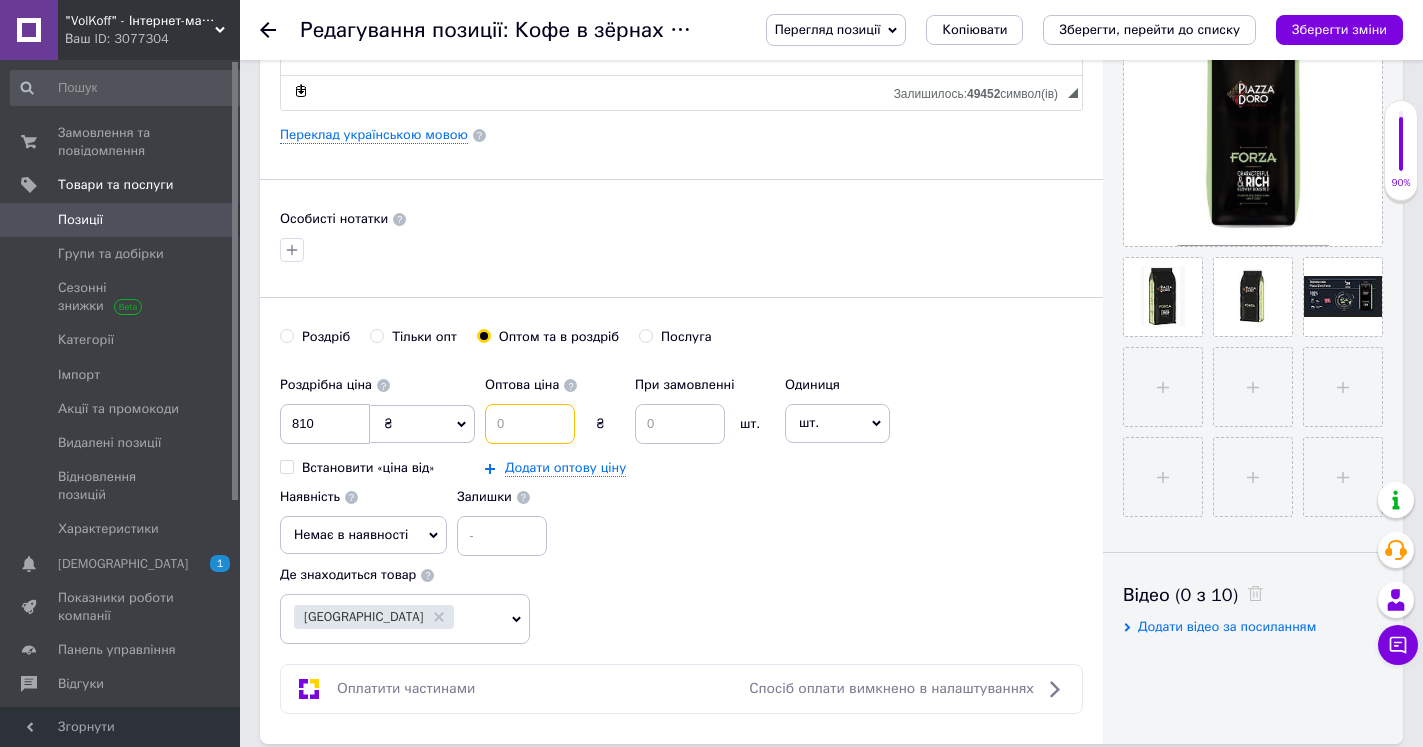 click at bounding box center (530, 424) 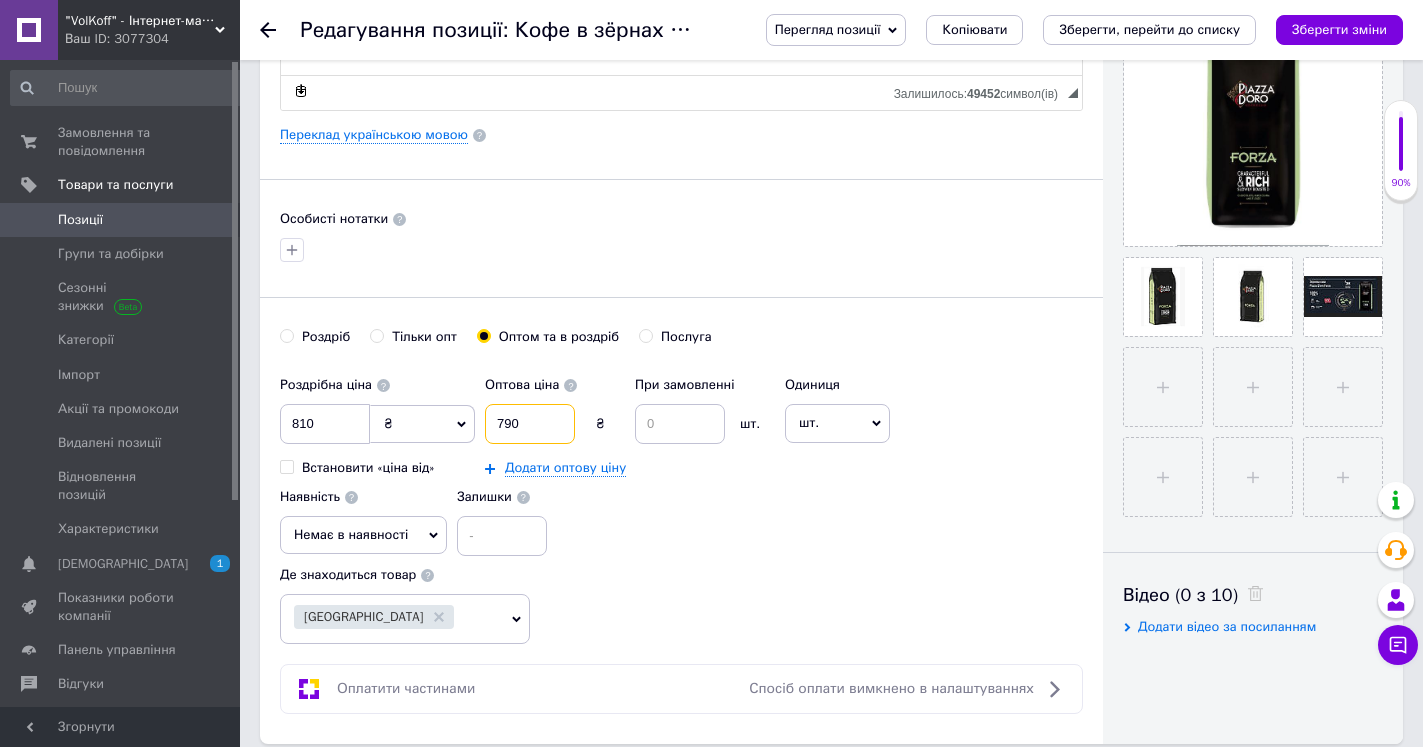 type on "790" 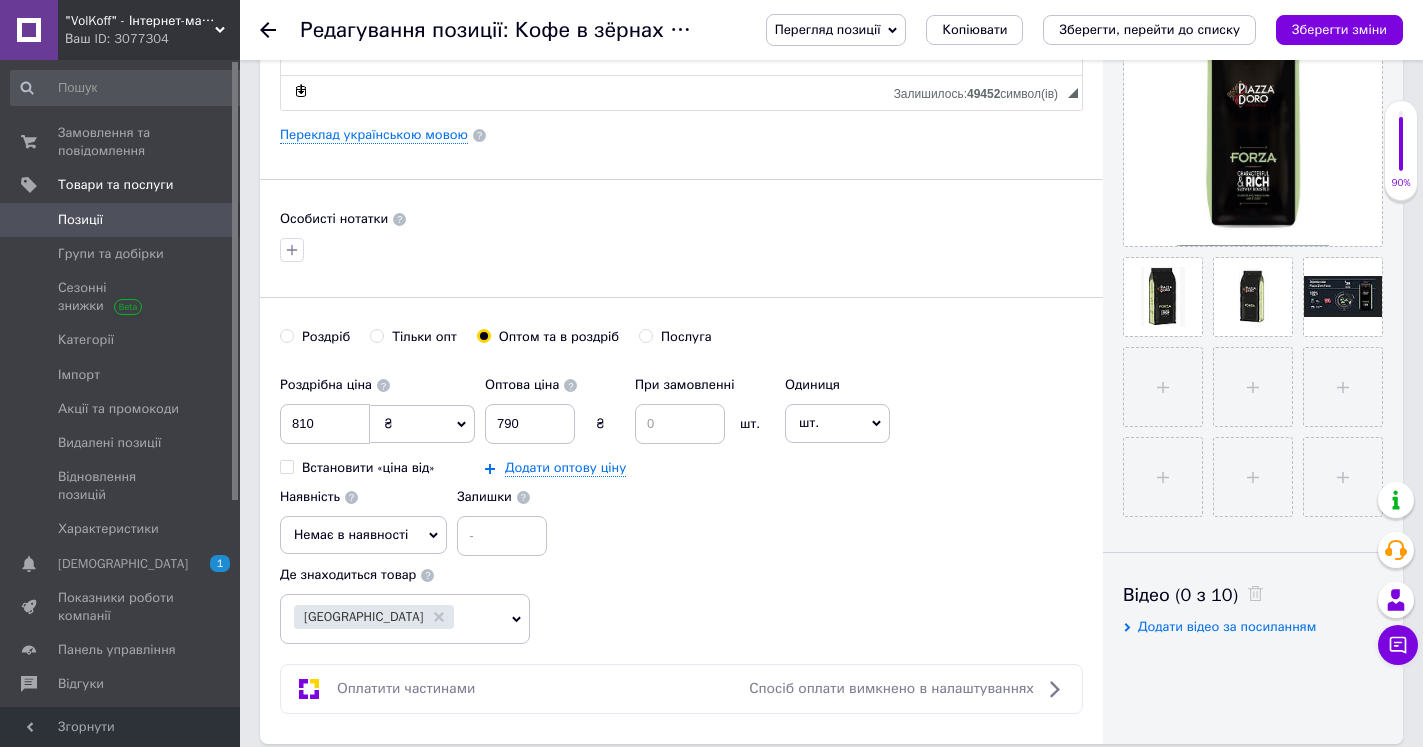 click on "Немає в наявності" at bounding box center (351, 534) 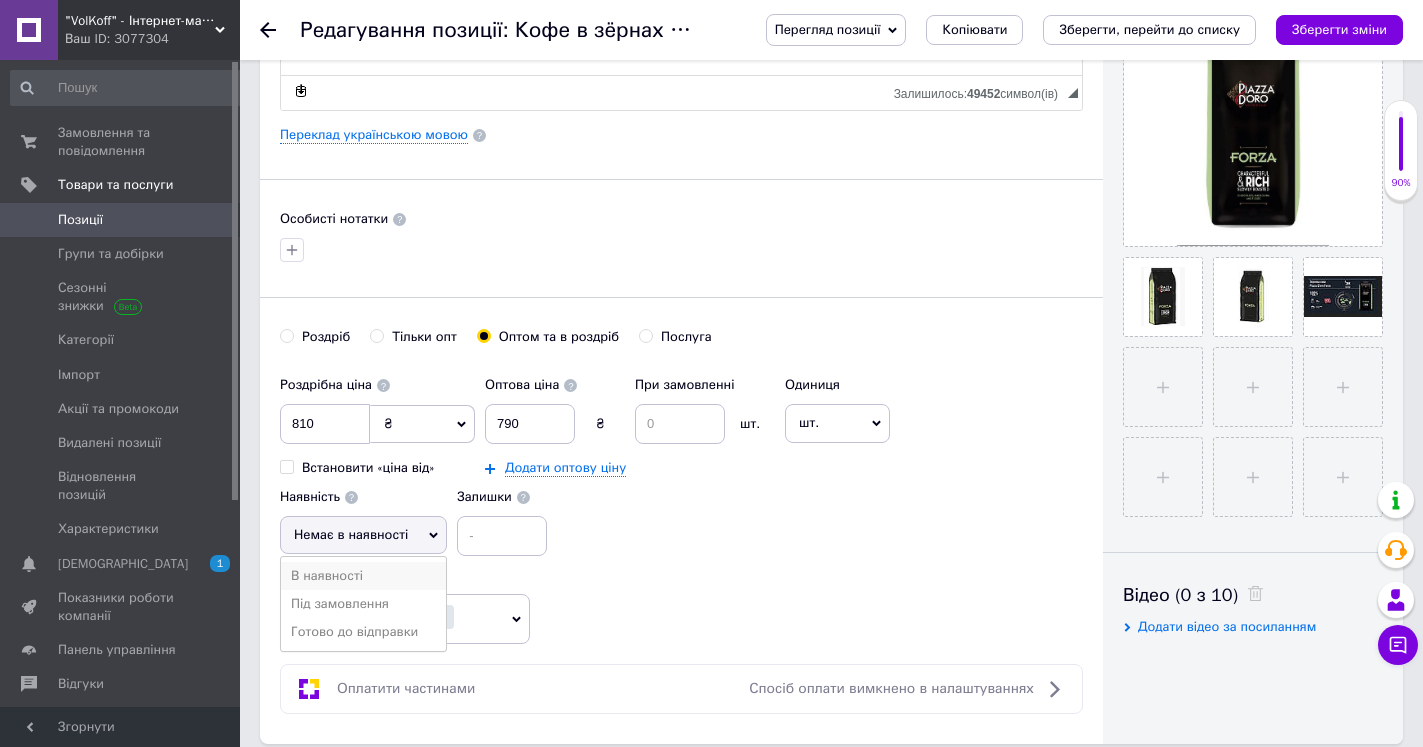 click on "В наявності" at bounding box center [363, 576] 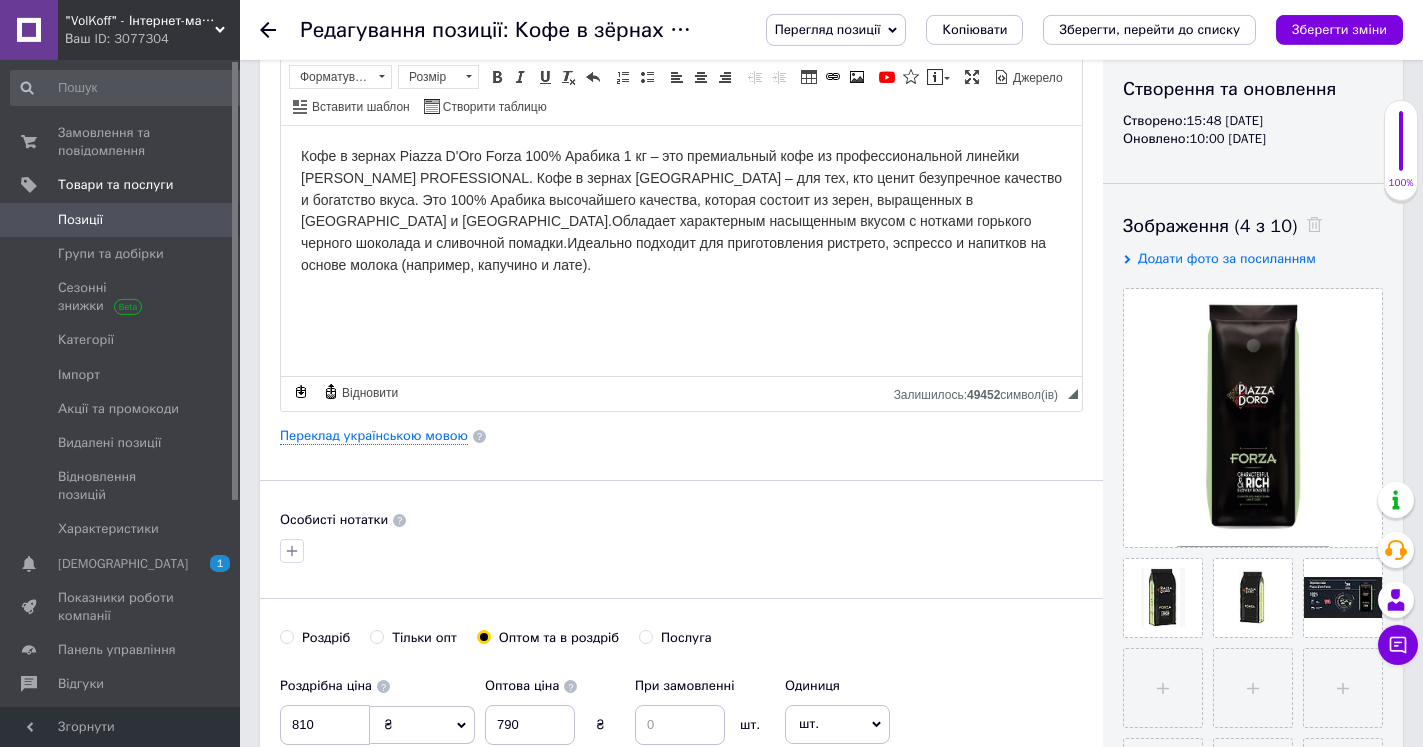 scroll, scrollTop: 204, scrollLeft: 0, axis: vertical 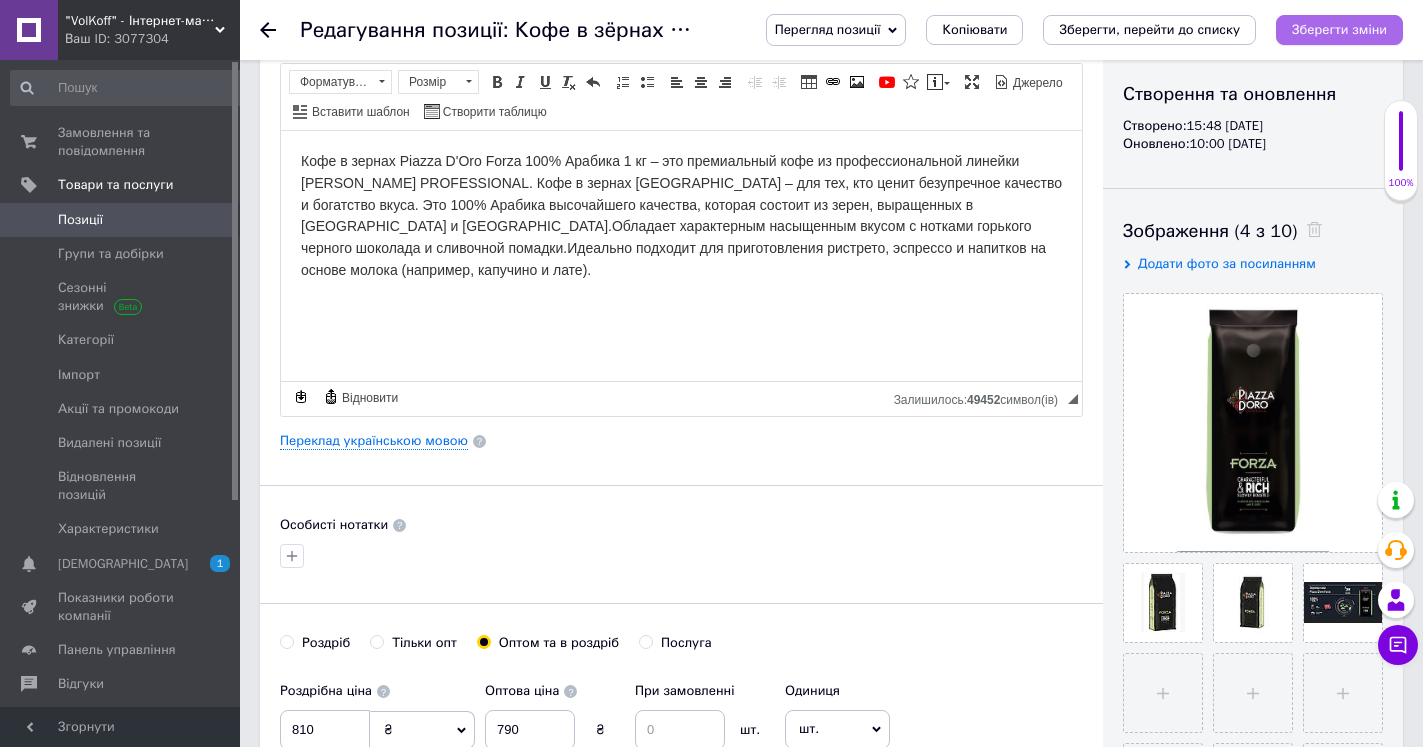 click on "Зберегти зміни" at bounding box center [1339, 29] 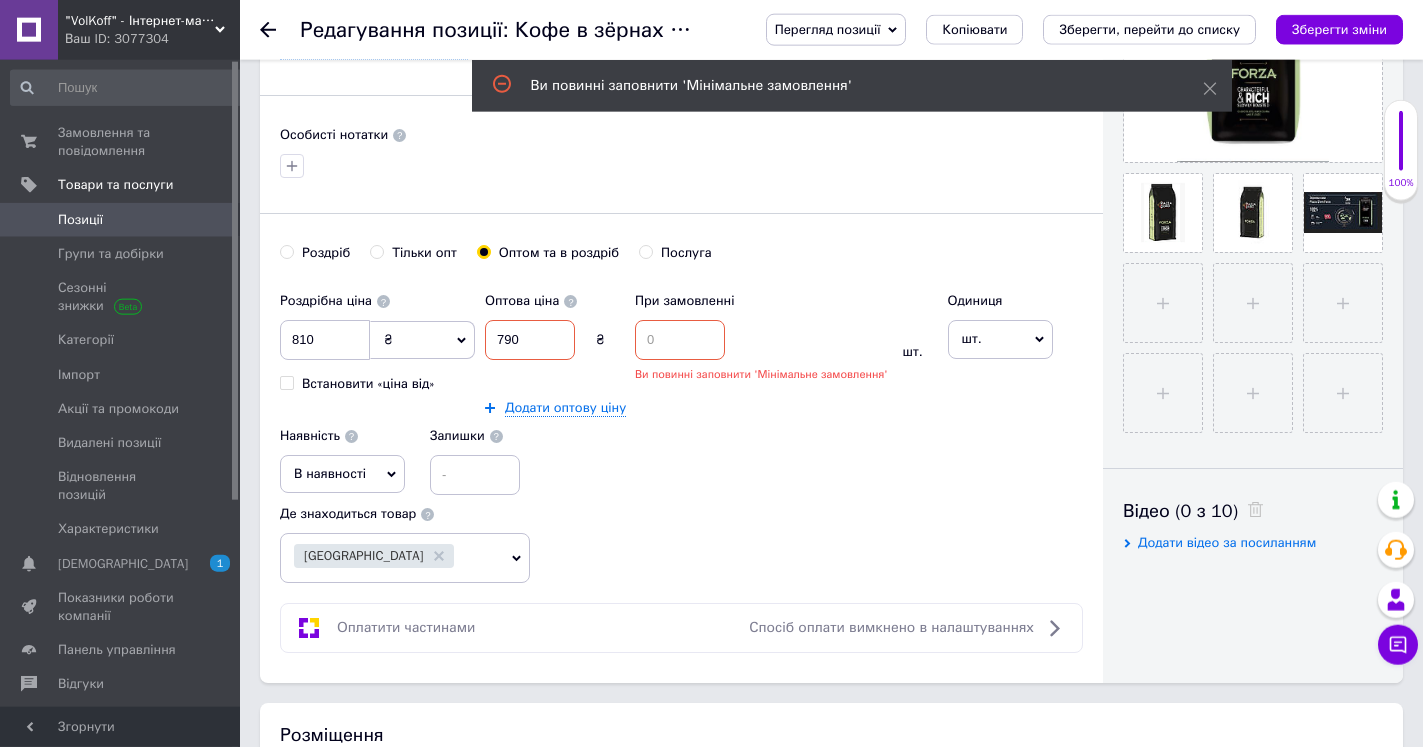 scroll, scrollTop: 595, scrollLeft: 0, axis: vertical 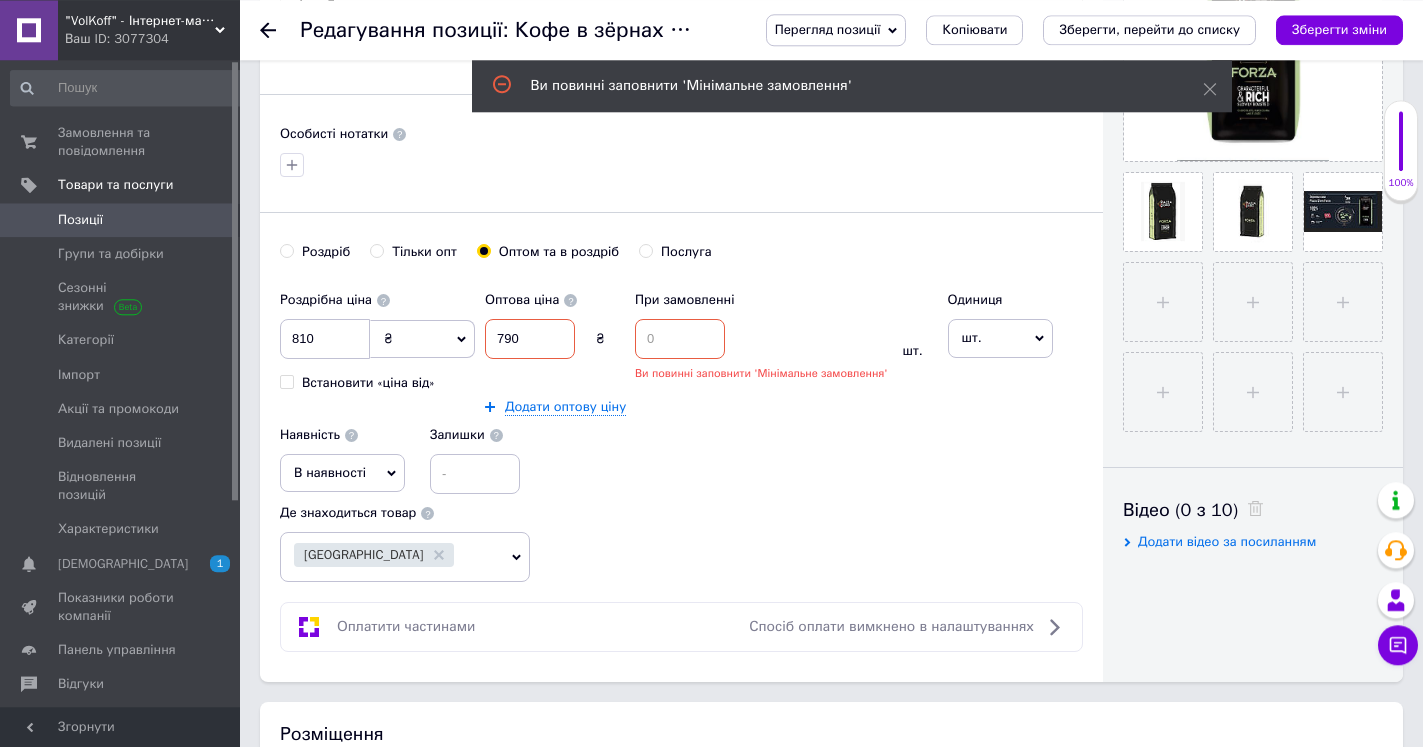 click at bounding box center (680, 339) 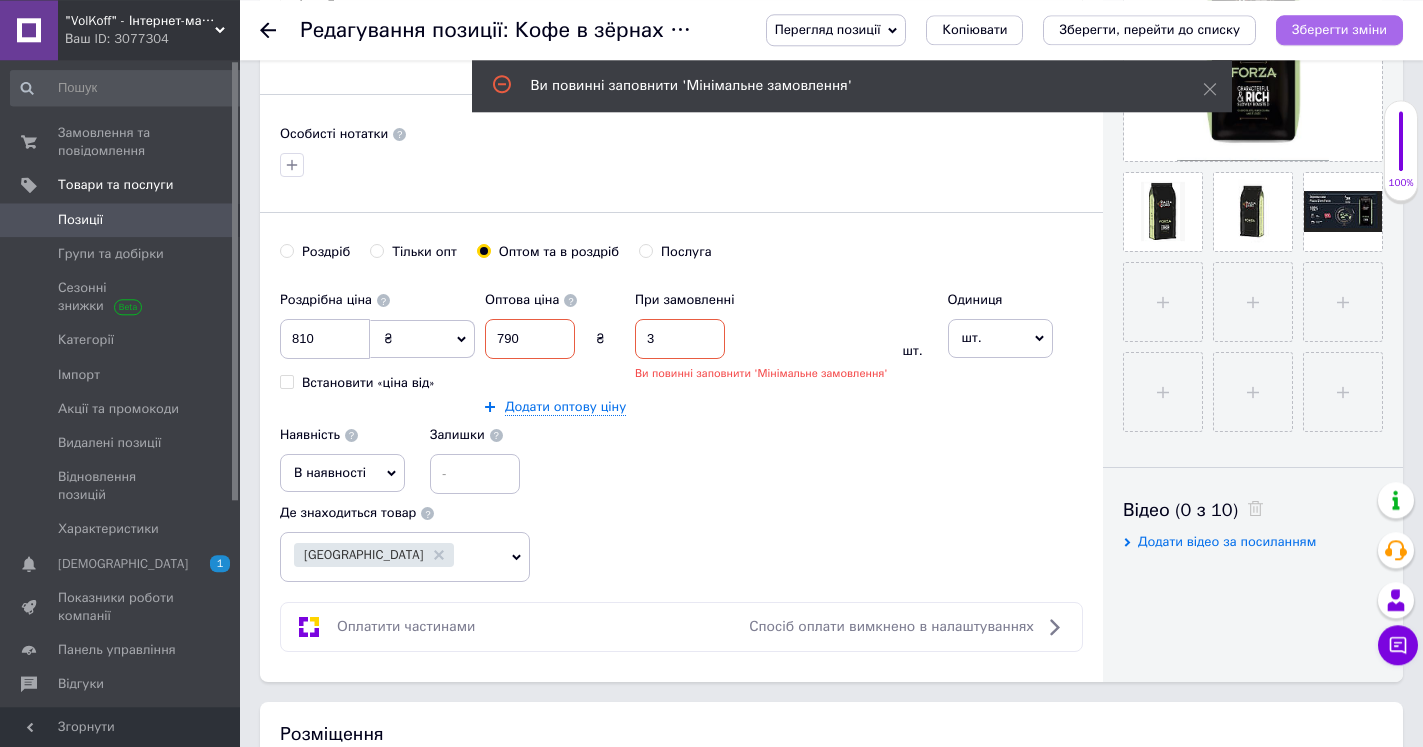 type on "3" 